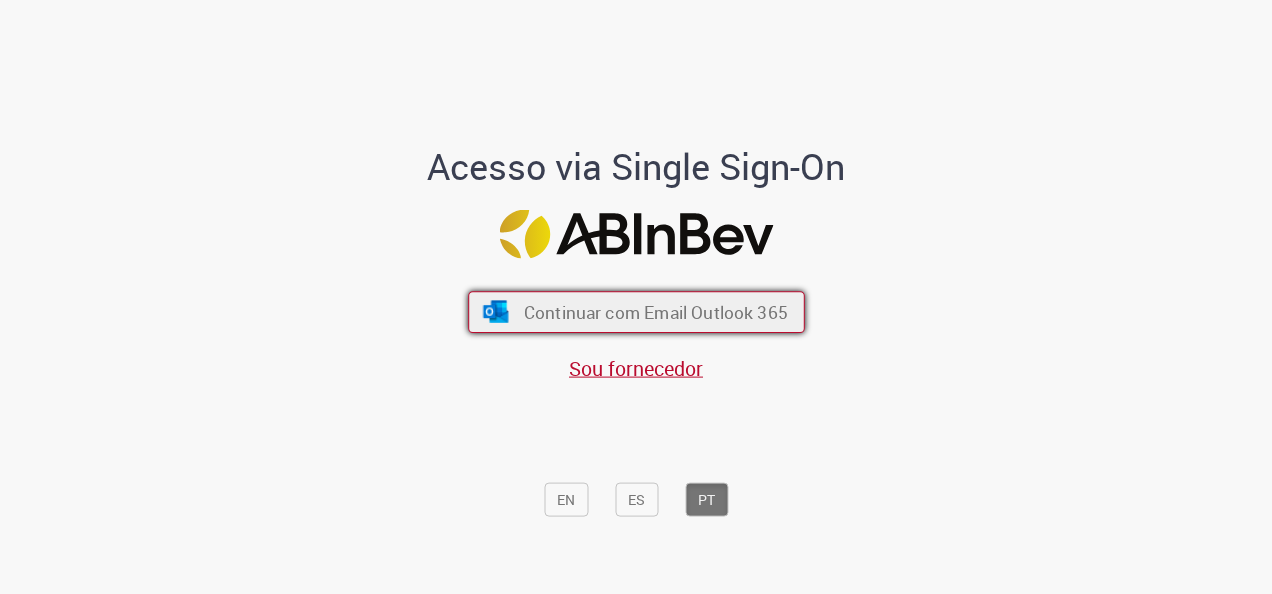scroll, scrollTop: 0, scrollLeft: 0, axis: both 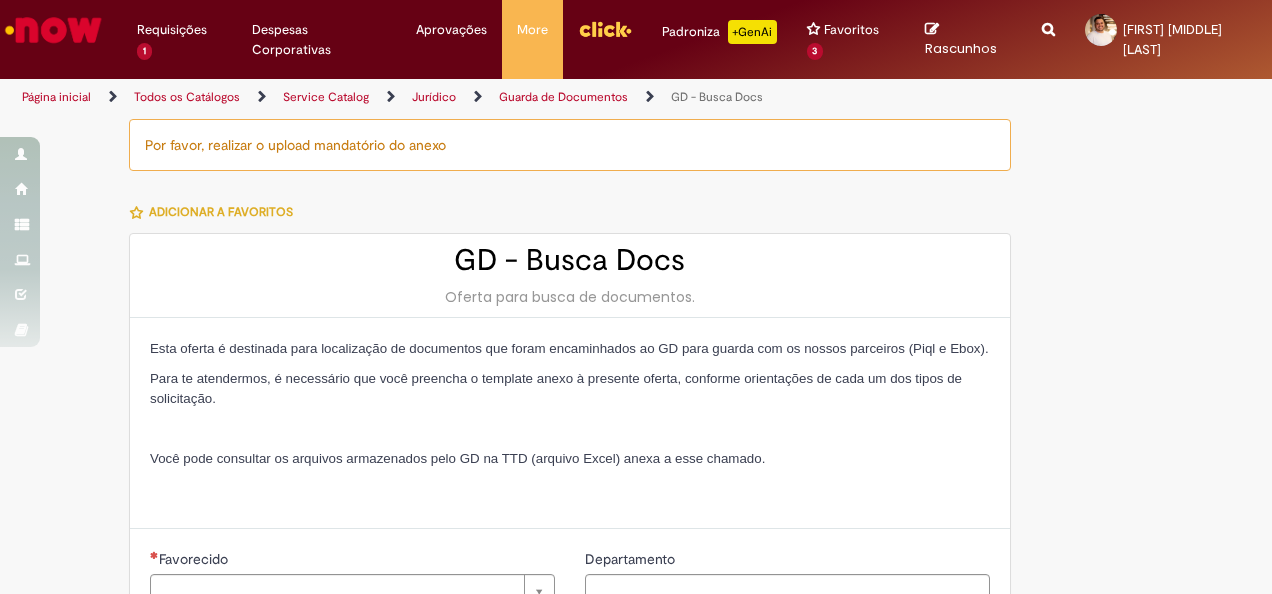type on "********" 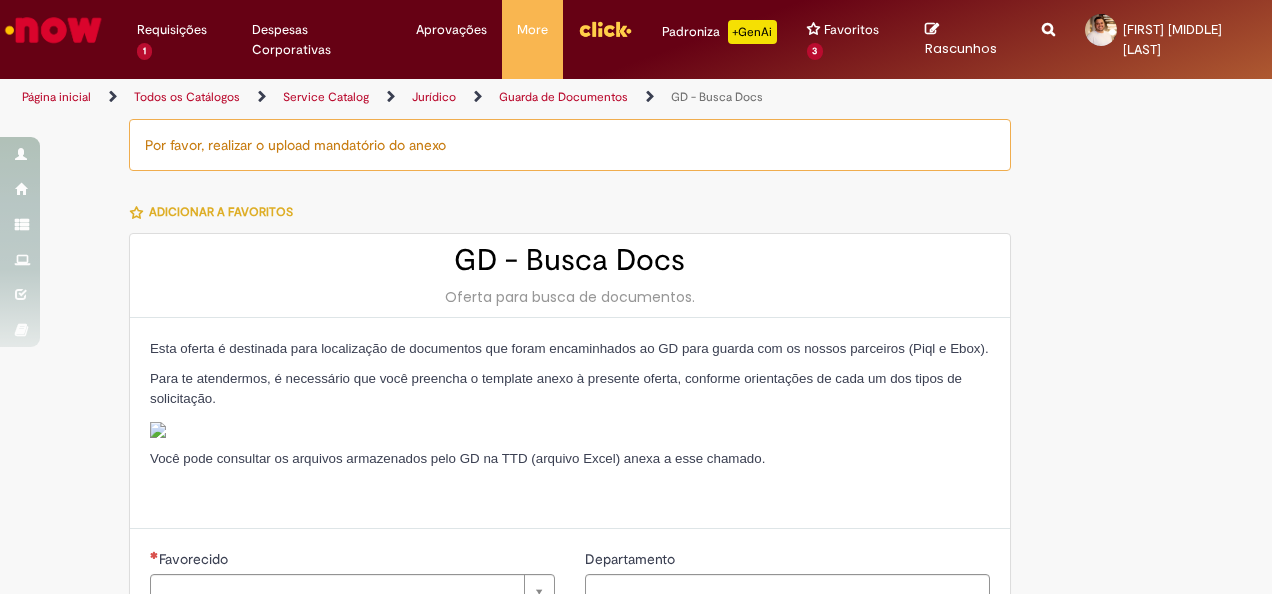 type on "**********" 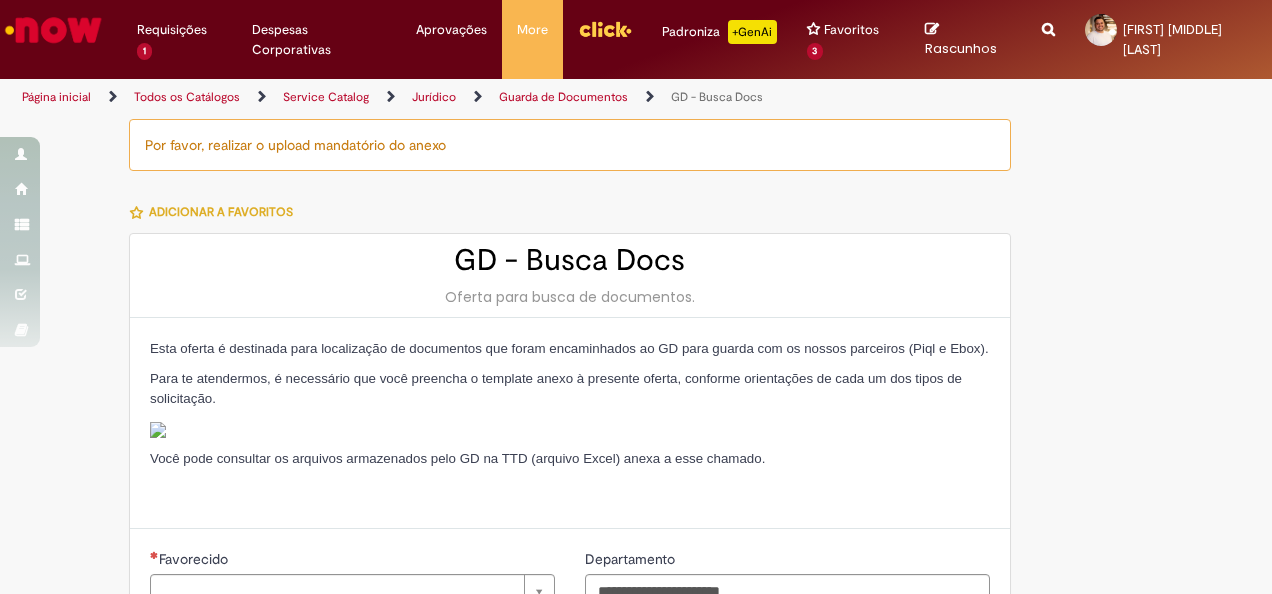 type on "**********" 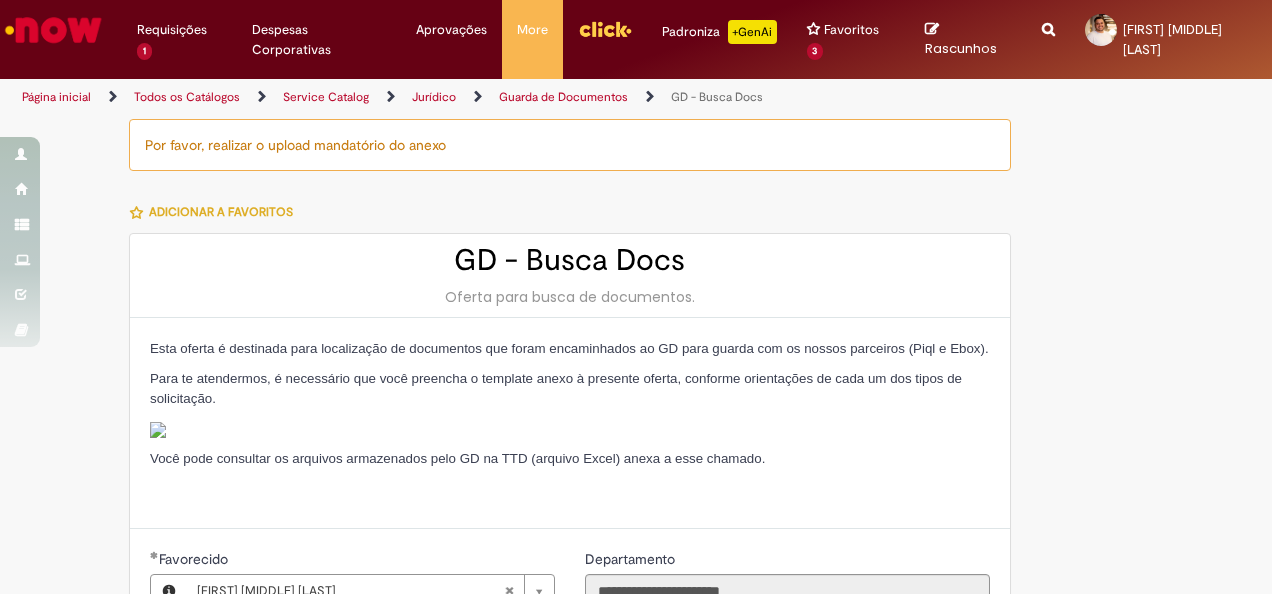 type on "**********" 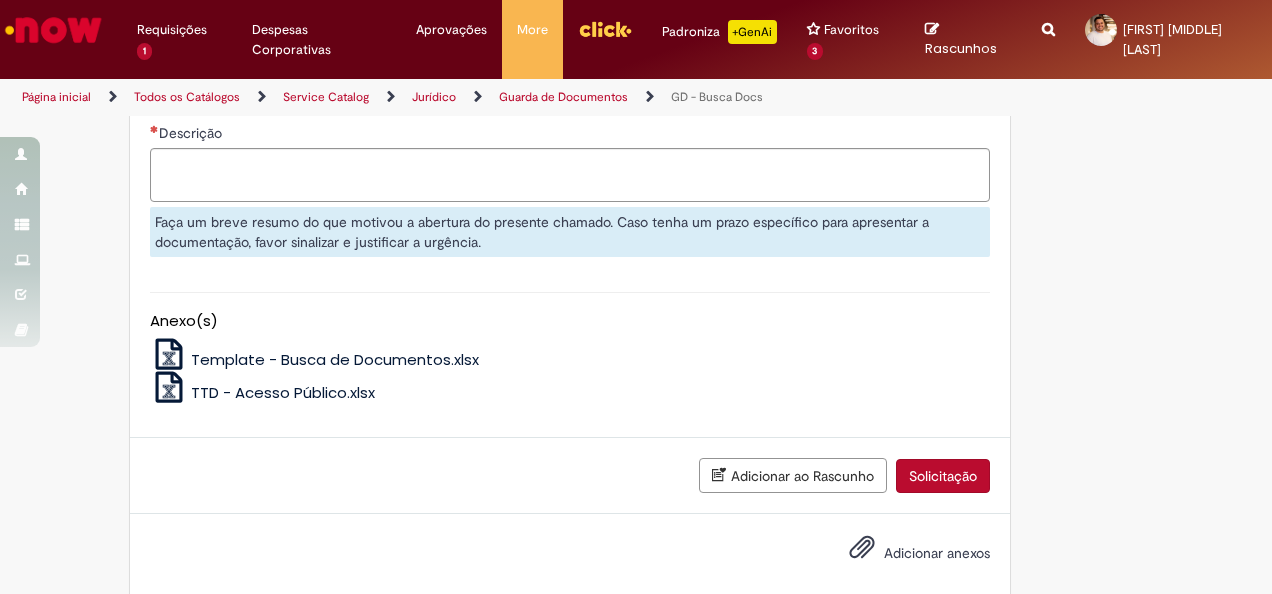 scroll, scrollTop: 1100, scrollLeft: 0, axis: vertical 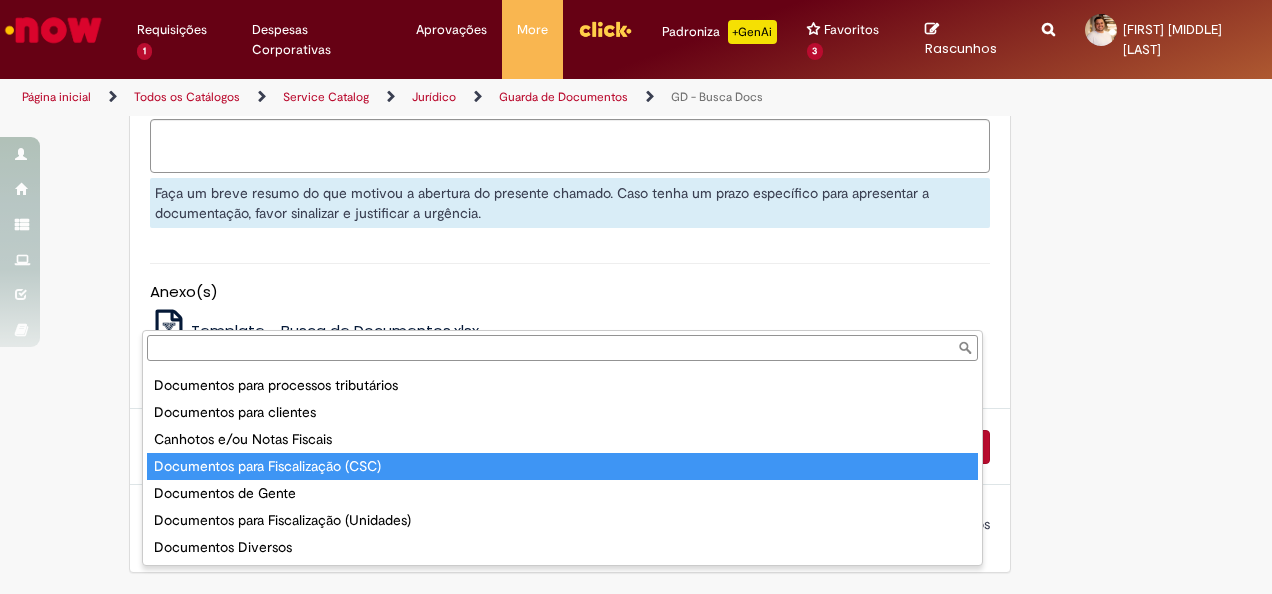 type on "**********" 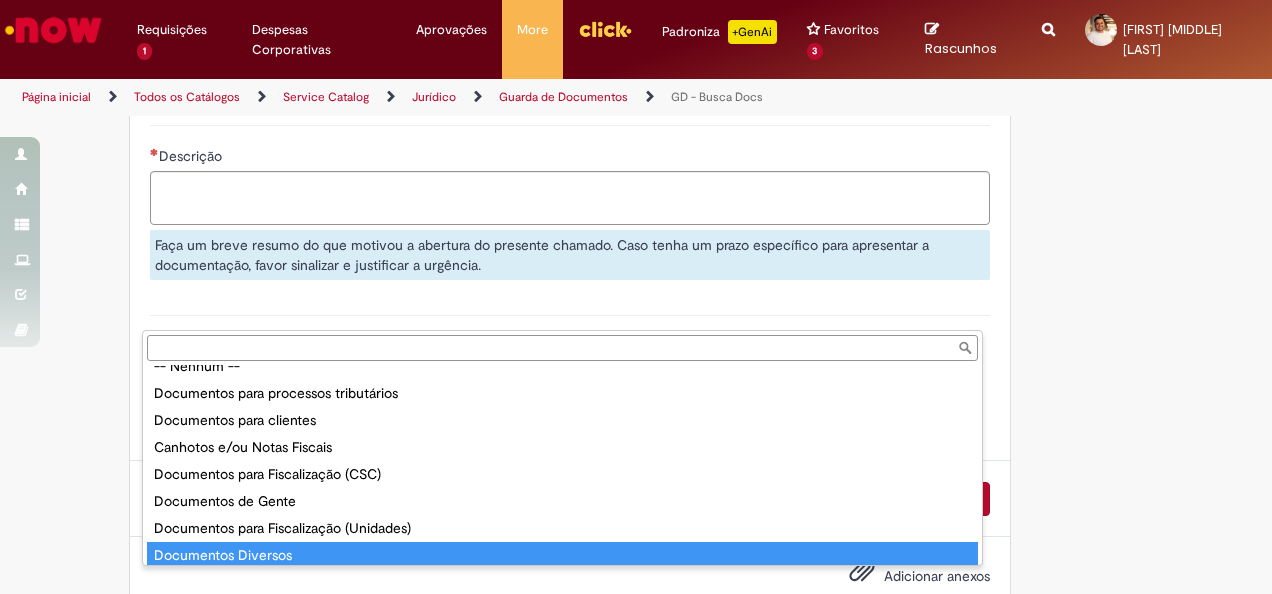 scroll, scrollTop: 24, scrollLeft: 0, axis: vertical 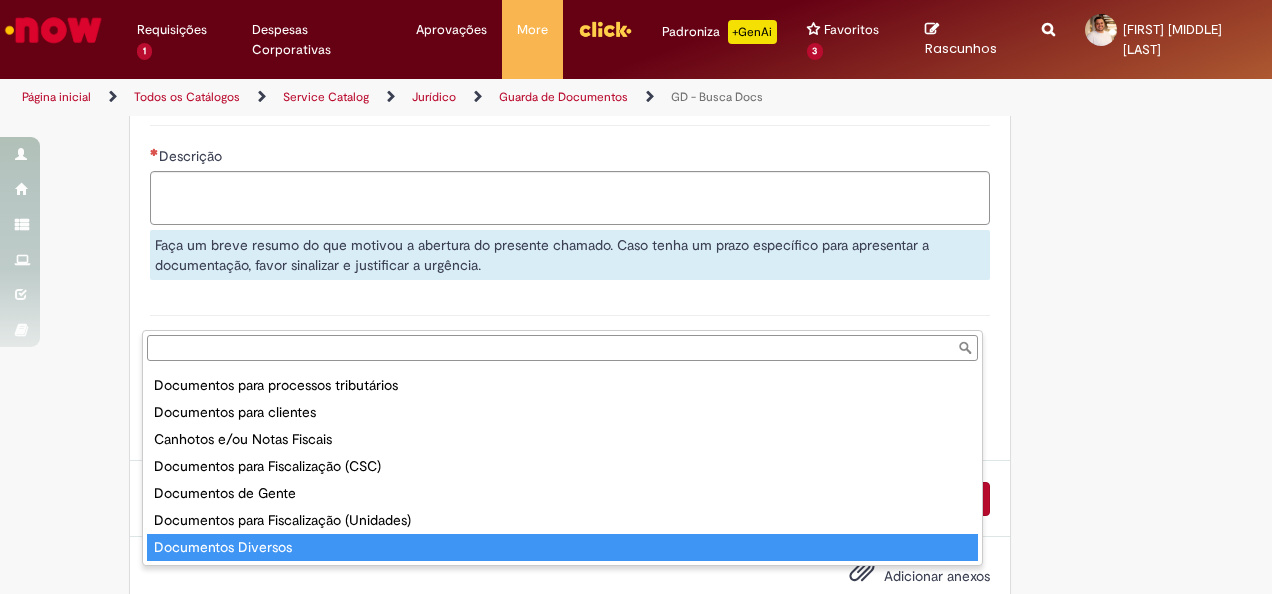 type on "**********" 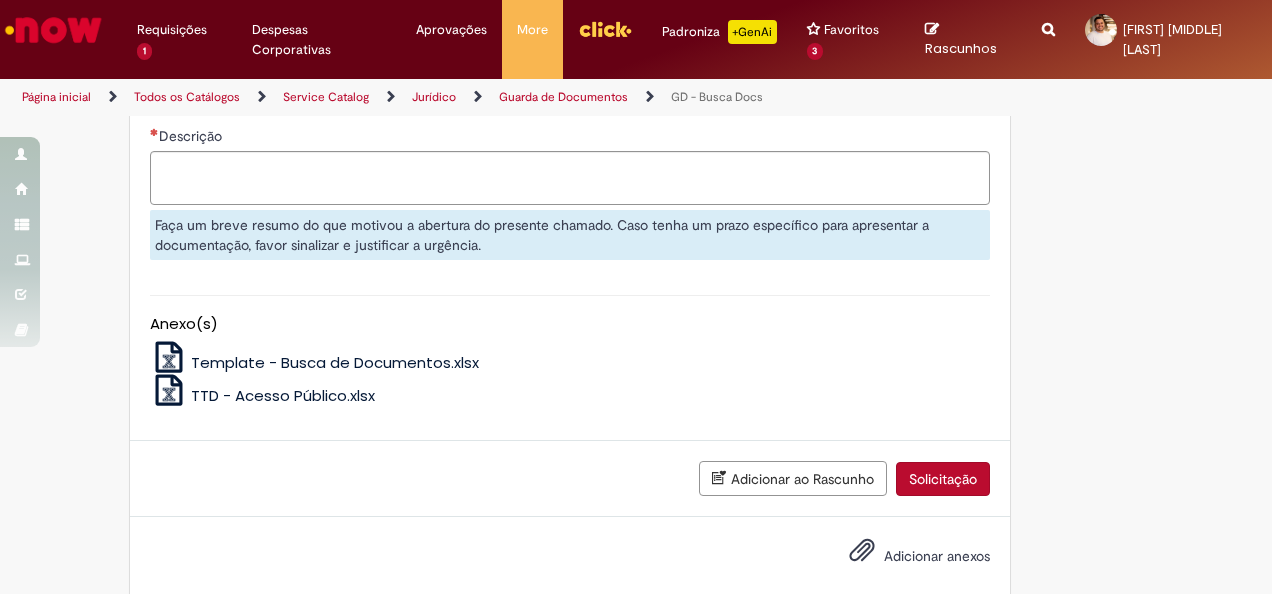 scroll, scrollTop: 0, scrollLeft: 135, axis: horizontal 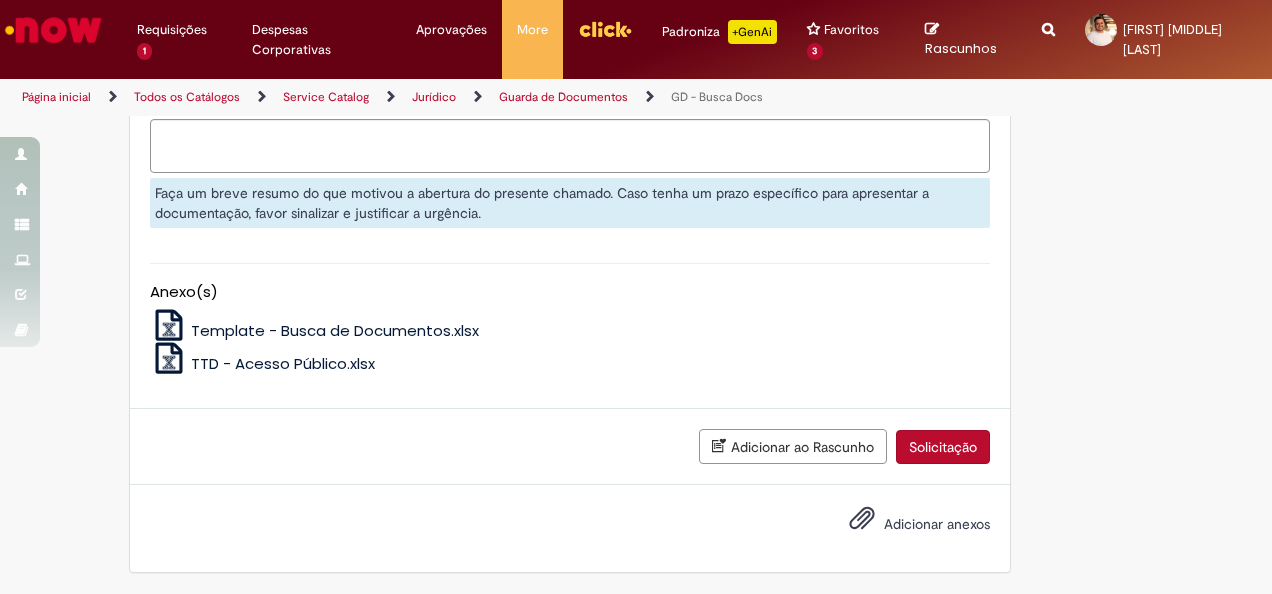 click on "Valor do caso (R$)" at bounding box center [570, -34] 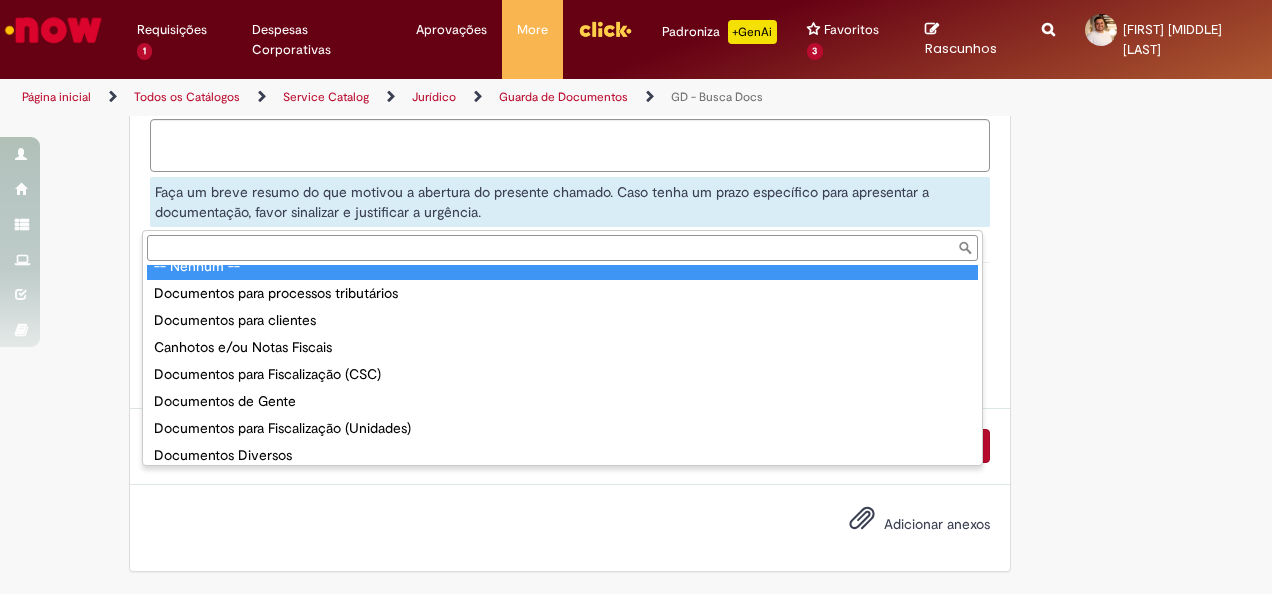 scroll, scrollTop: 0, scrollLeft: 0, axis: both 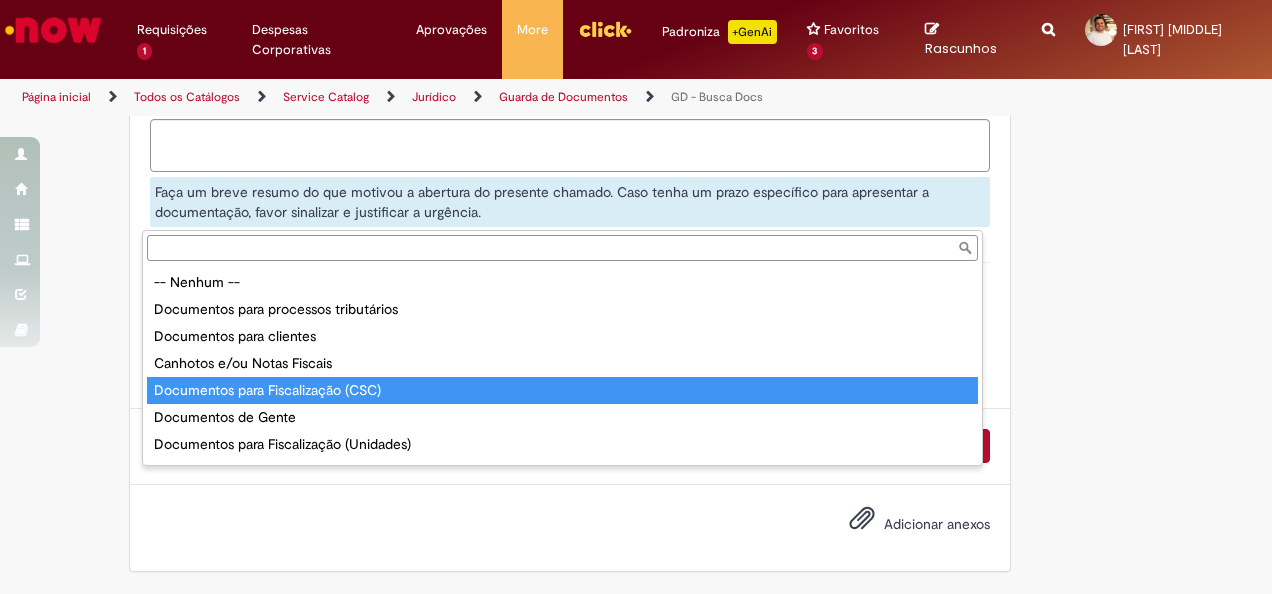 type on "**********" 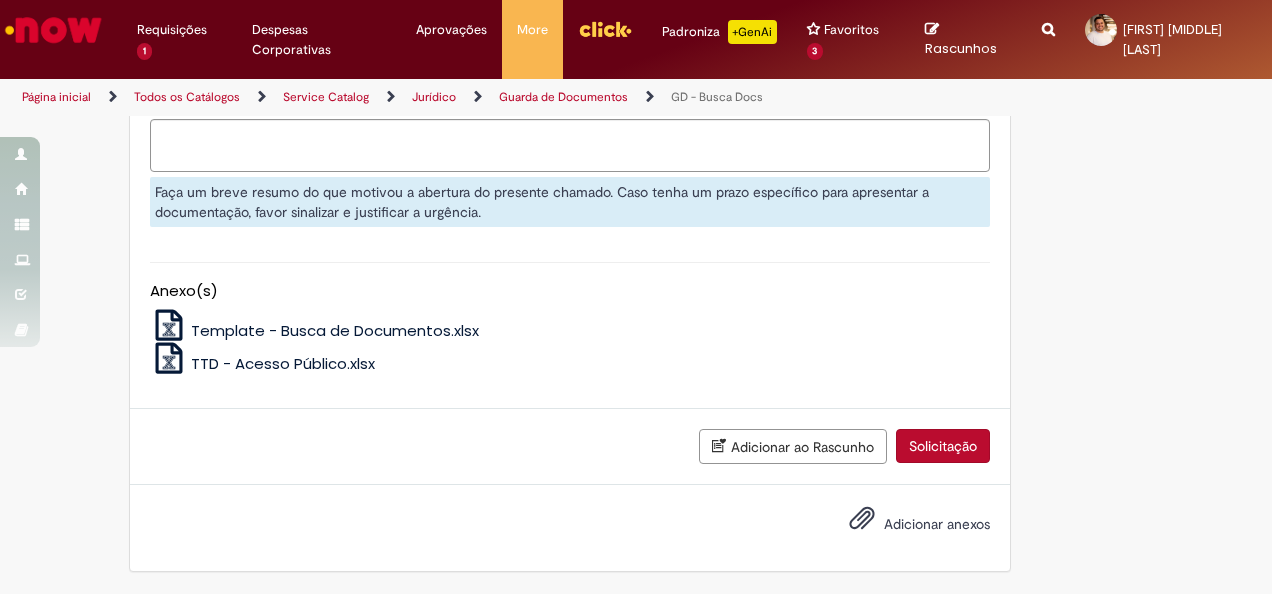scroll, scrollTop: 0, scrollLeft: 135, axis: horizontal 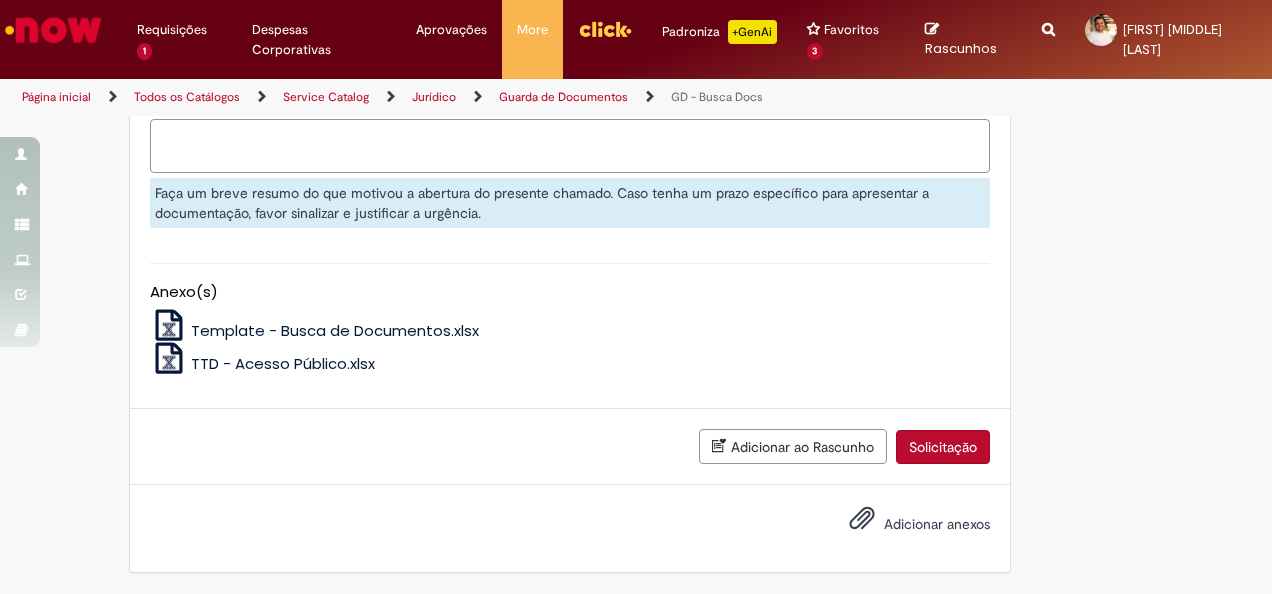 click on "Descrição" at bounding box center (570, 145) 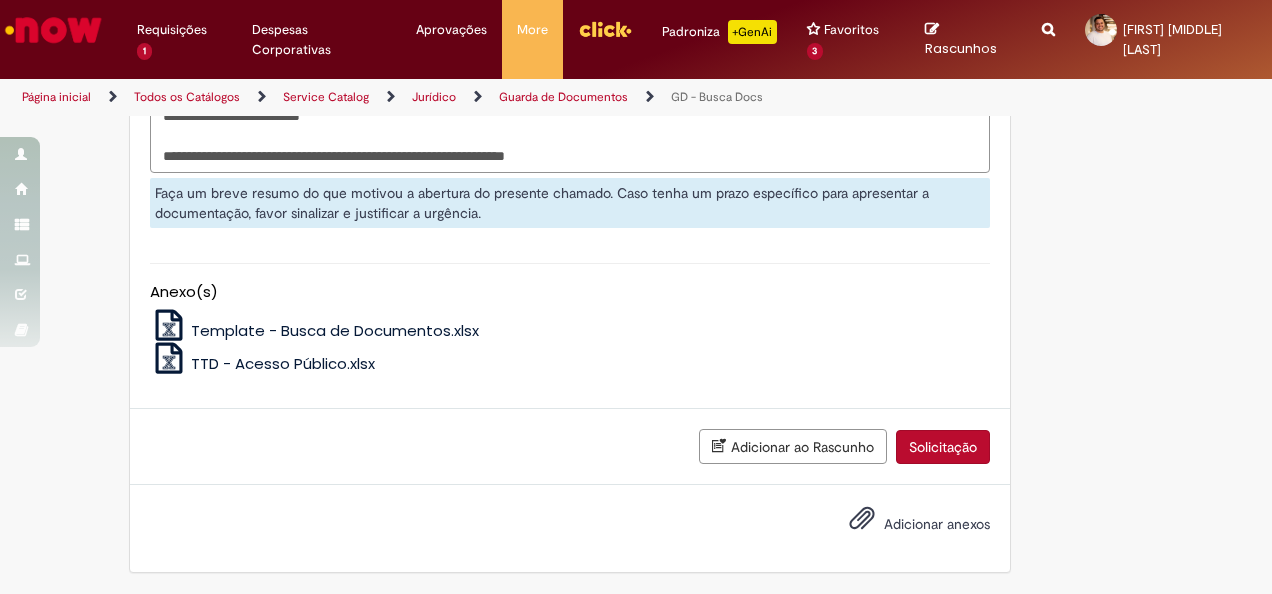 paste on "**********" 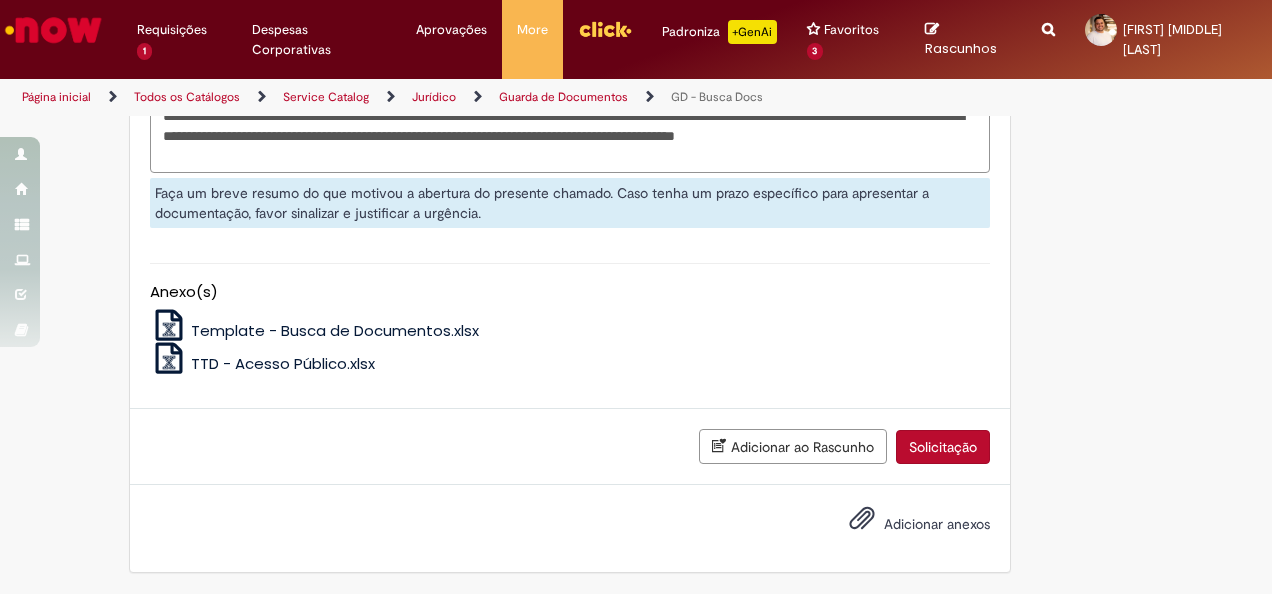 click on "**********" at bounding box center [570, 115] 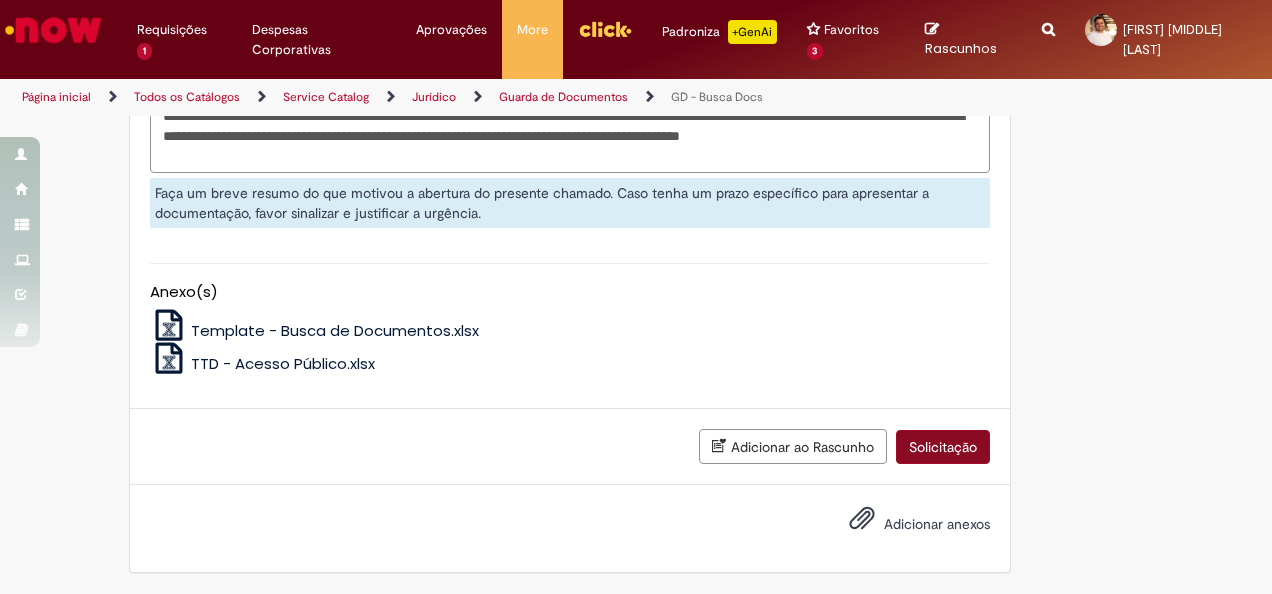 type on "**********" 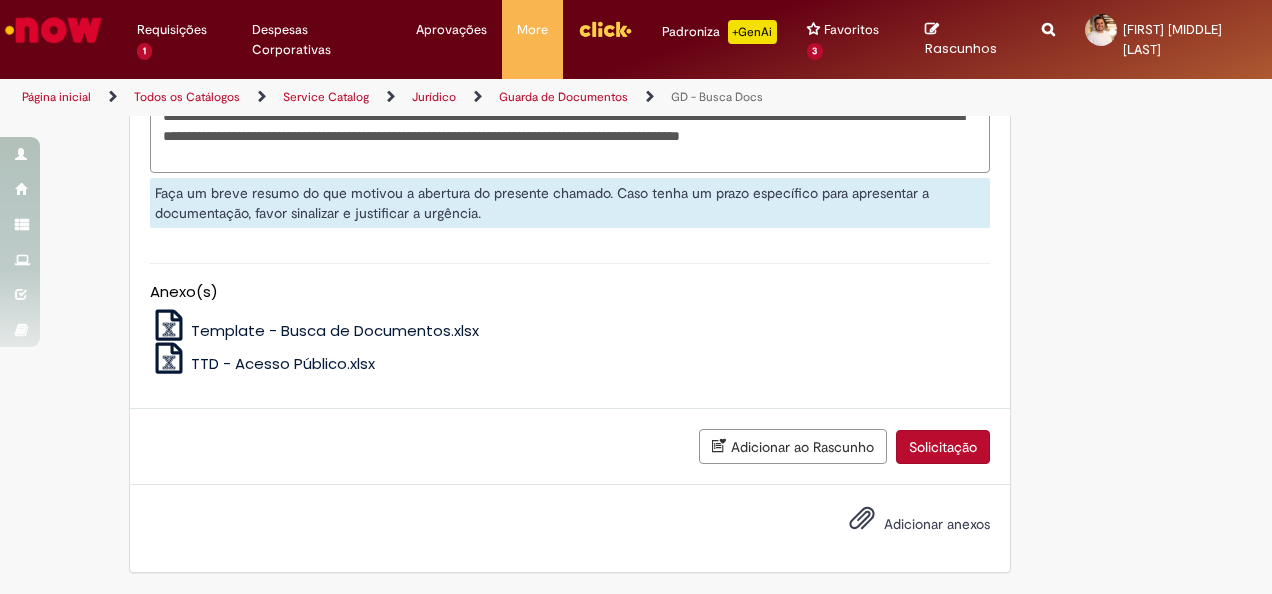scroll, scrollTop: 1526, scrollLeft: 0, axis: vertical 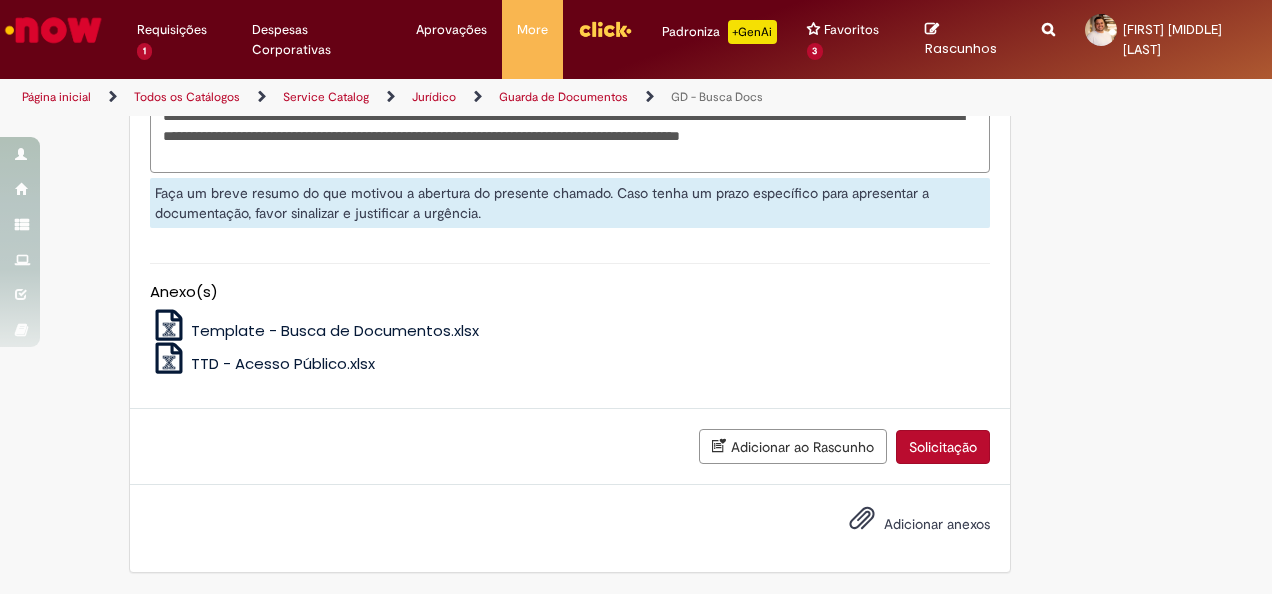 click on "Solicitação" at bounding box center (943, 447) 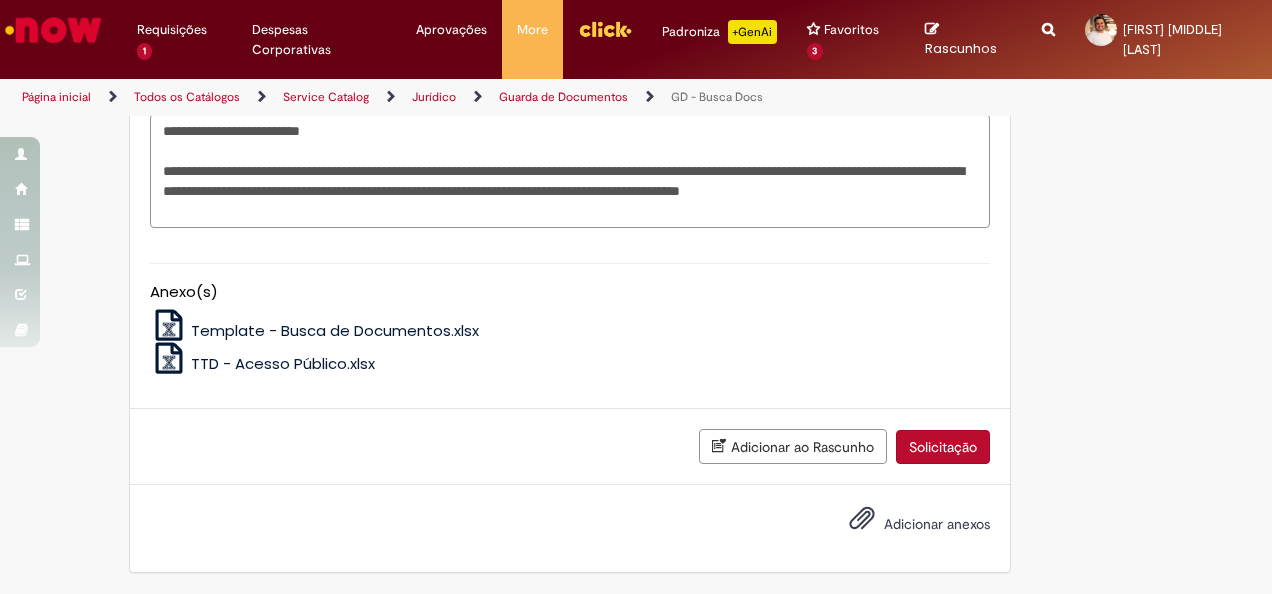 scroll, scrollTop: 1526, scrollLeft: 0, axis: vertical 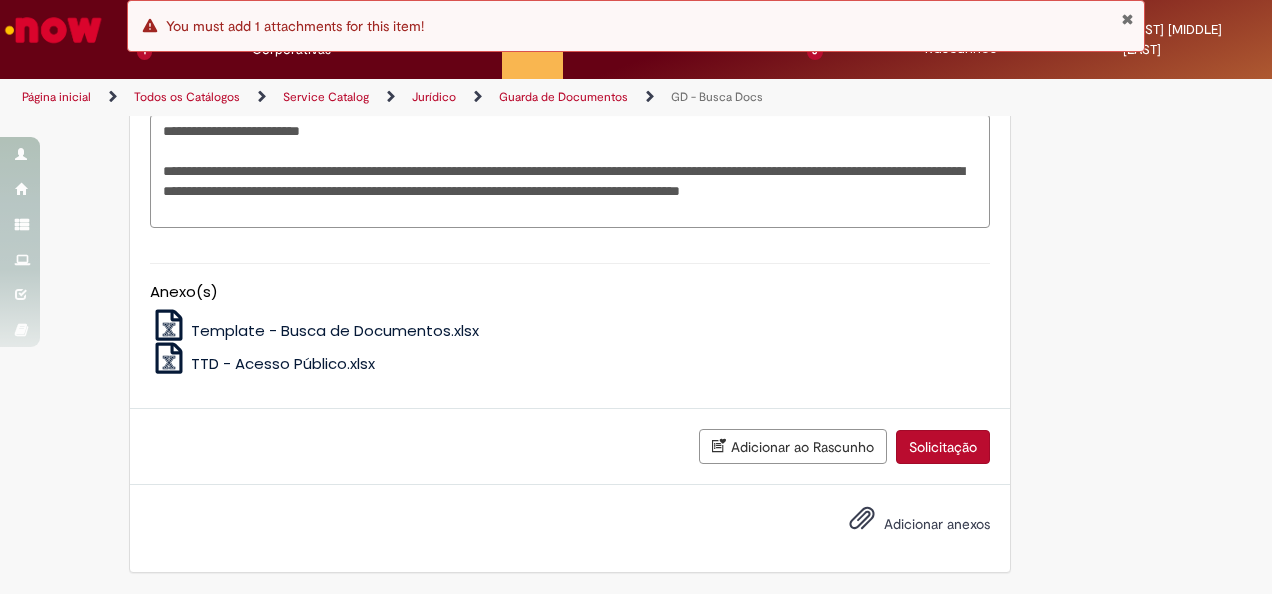click on "Template - Busca de Documentos.xlsx" at bounding box center (335, 330) 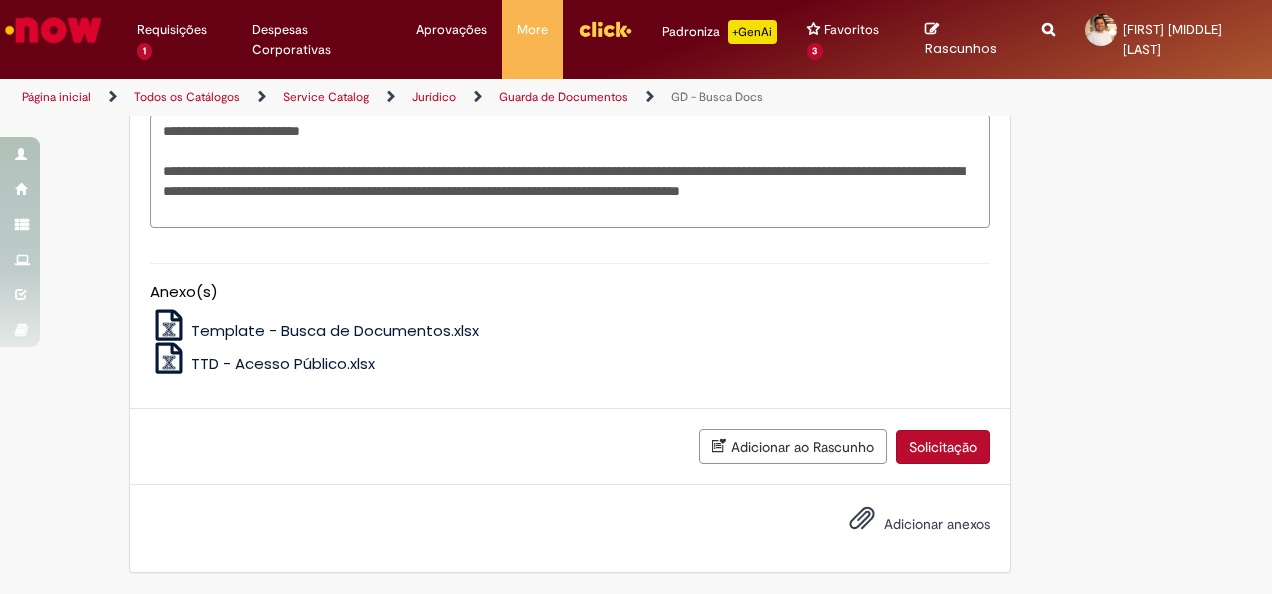 drag, startPoint x: 330, startPoint y: 216, endPoint x: 212, endPoint y: 216, distance: 118 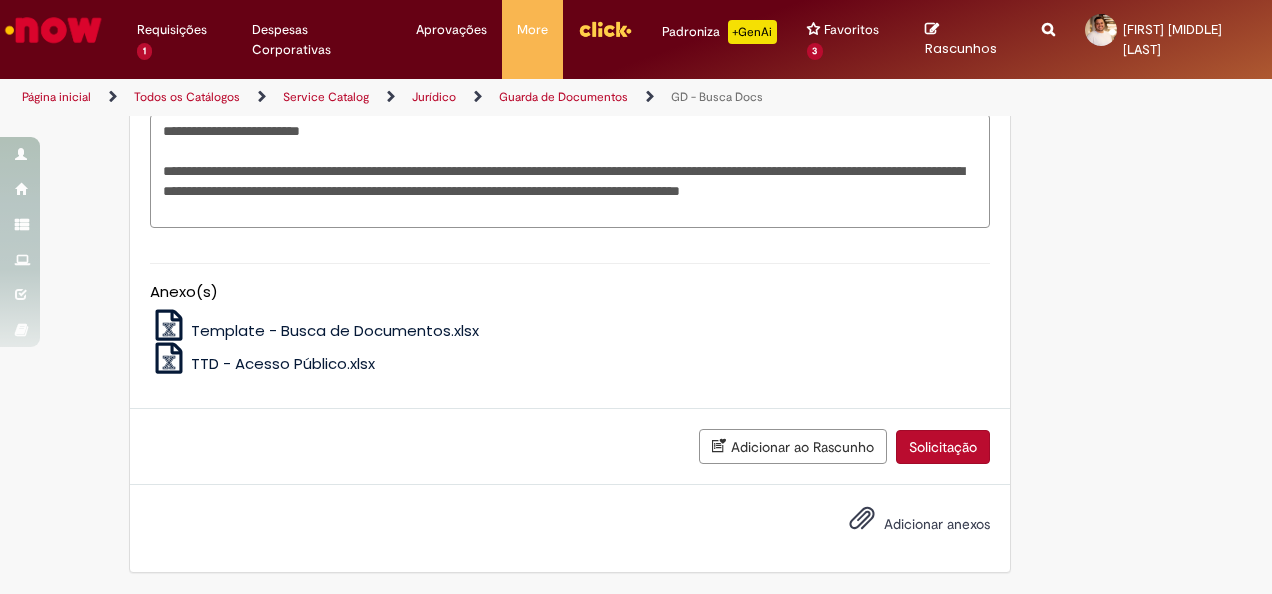 click on "**********" at bounding box center [570, 170] 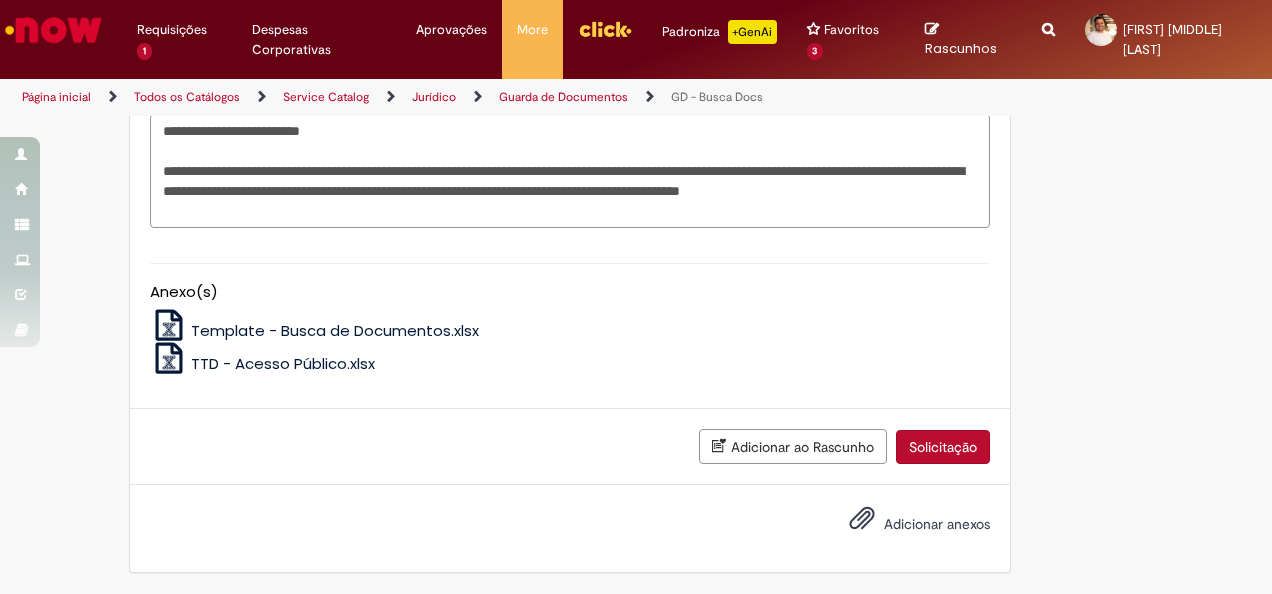 scroll, scrollTop: 1526, scrollLeft: 0, axis: vertical 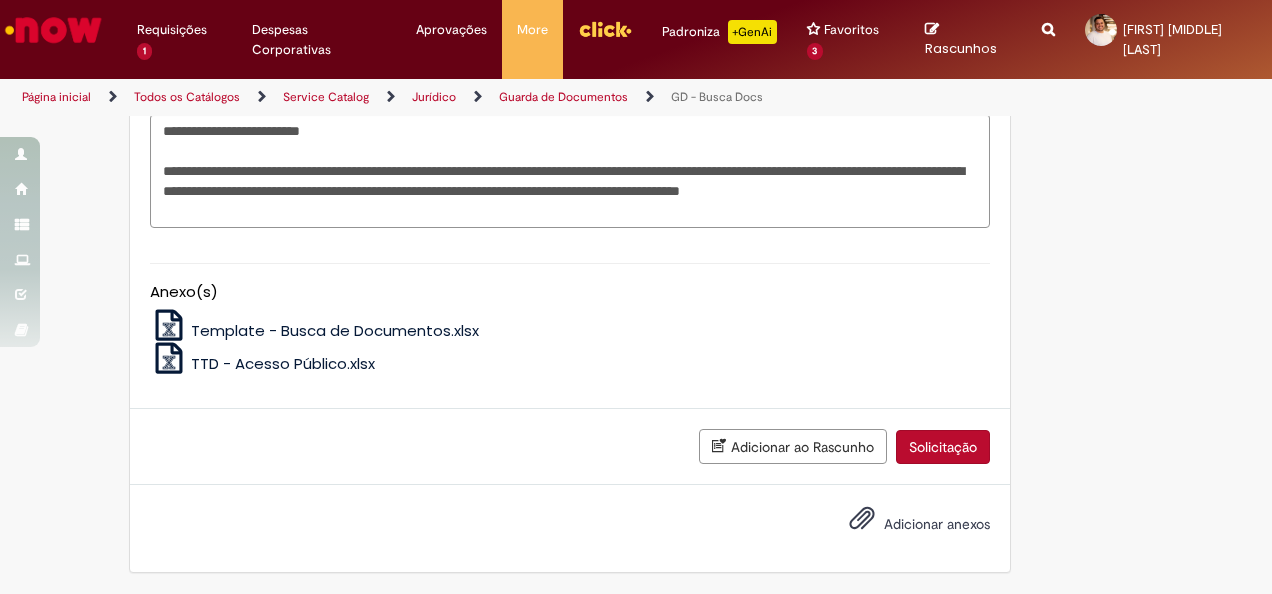 click on "Adicionar anexos" at bounding box center [937, 524] 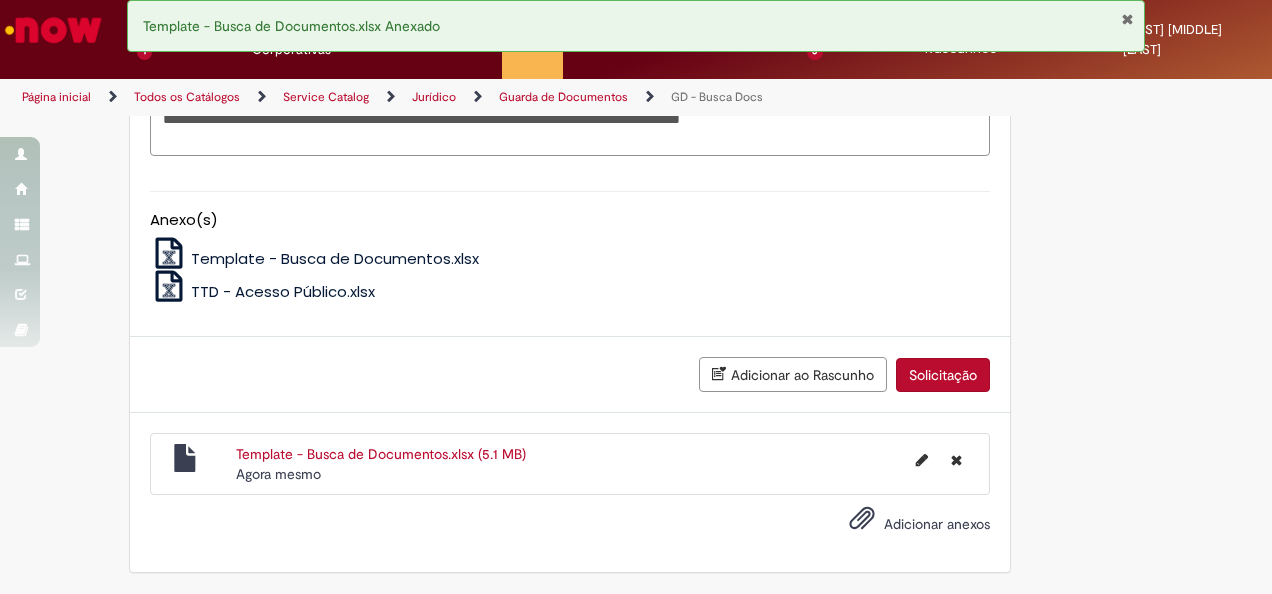 click on "Solicitação" at bounding box center (943, 375) 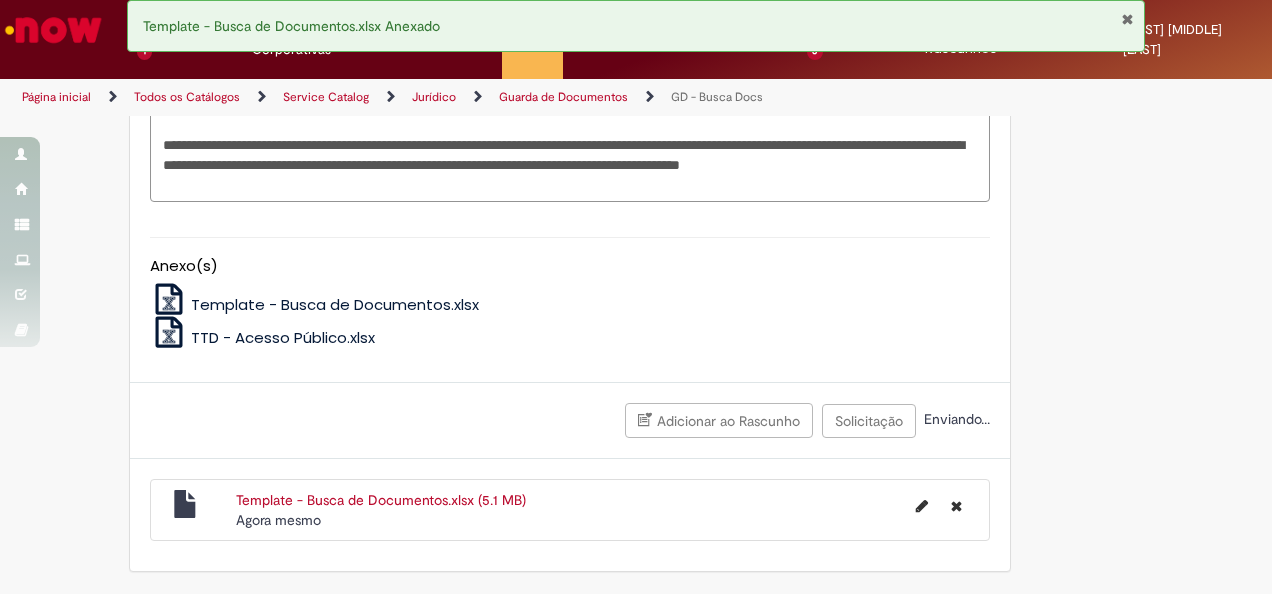 scroll, scrollTop: 1552, scrollLeft: 0, axis: vertical 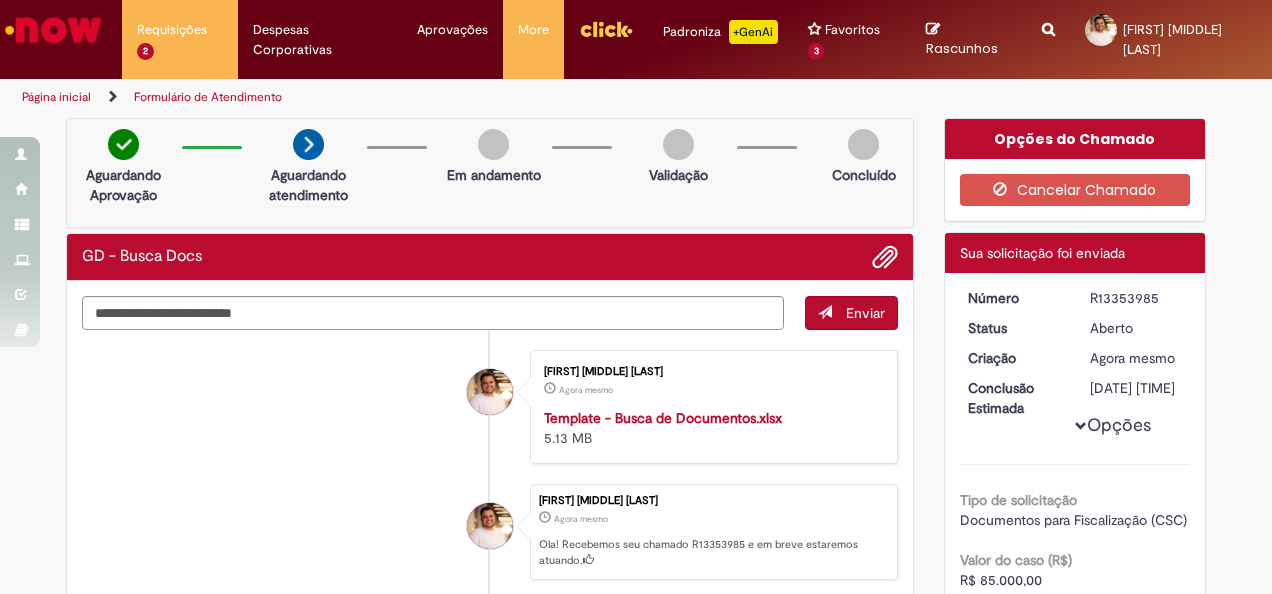 drag, startPoint x: 1150, startPoint y: 302, endPoint x: 1083, endPoint y: 305, distance: 67.06713 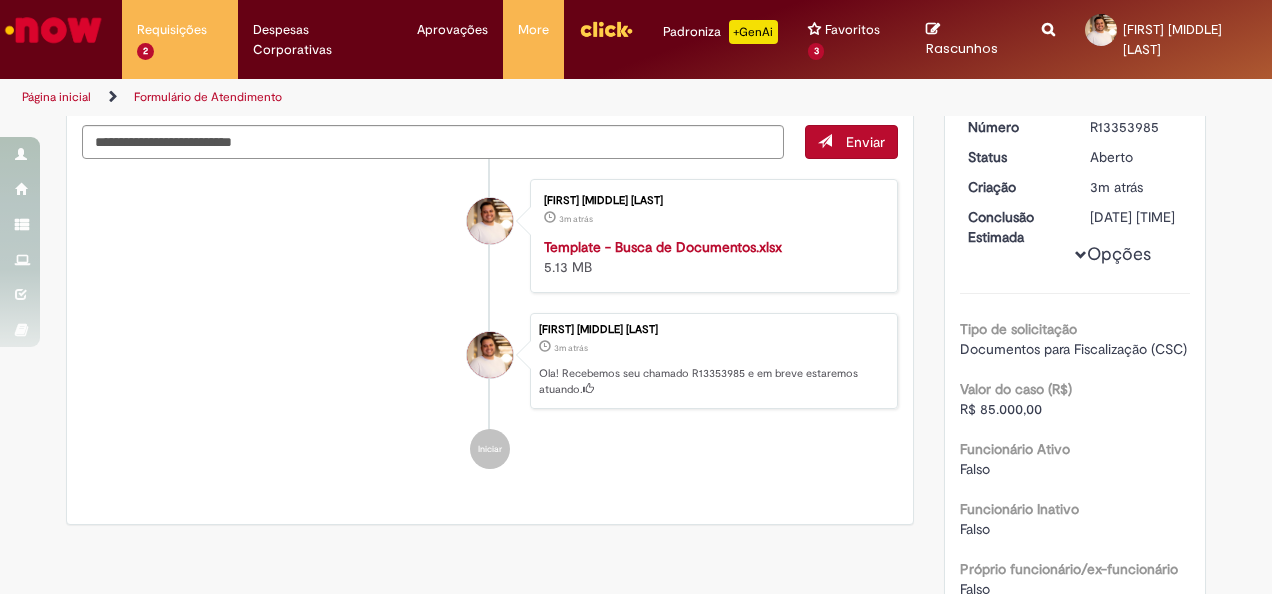 scroll, scrollTop: 100, scrollLeft: 0, axis: vertical 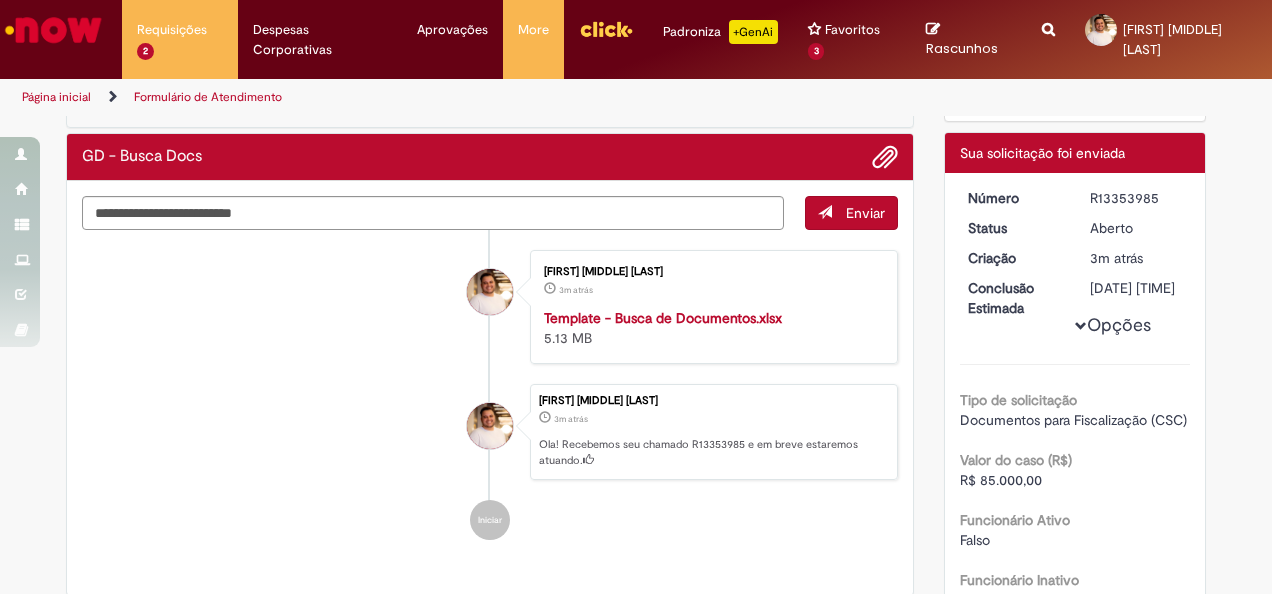 drag, startPoint x: 1086, startPoint y: 286, endPoint x: 1139, endPoint y: 312, distance: 59.03389 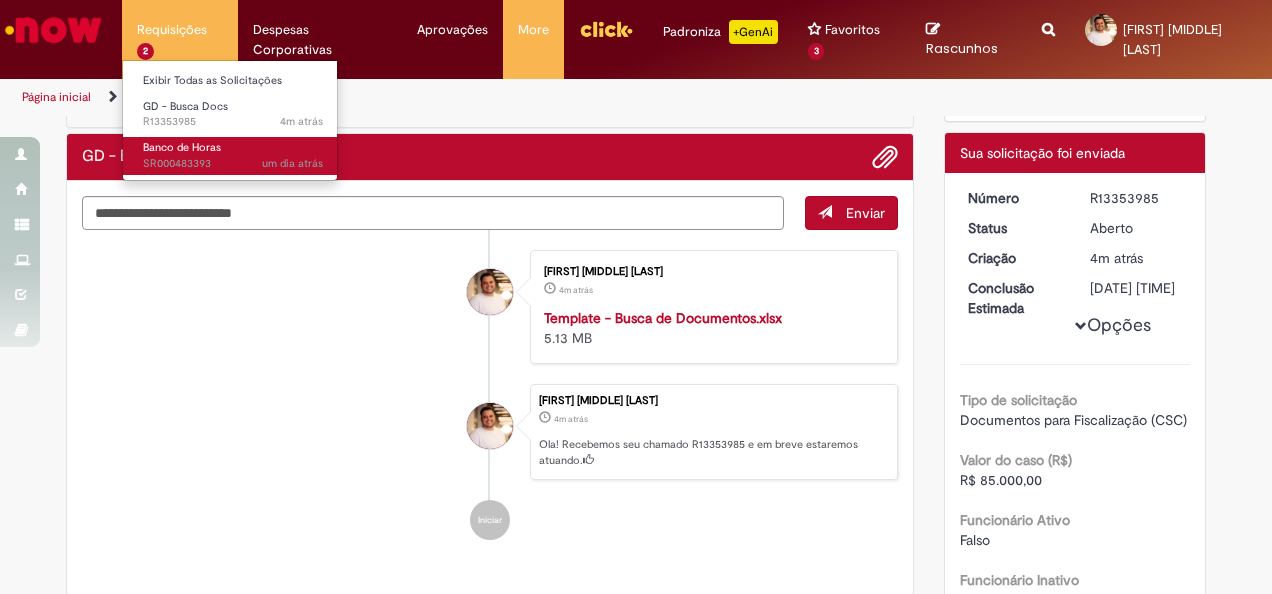 click on "Banco de Horas" at bounding box center [182, 147] 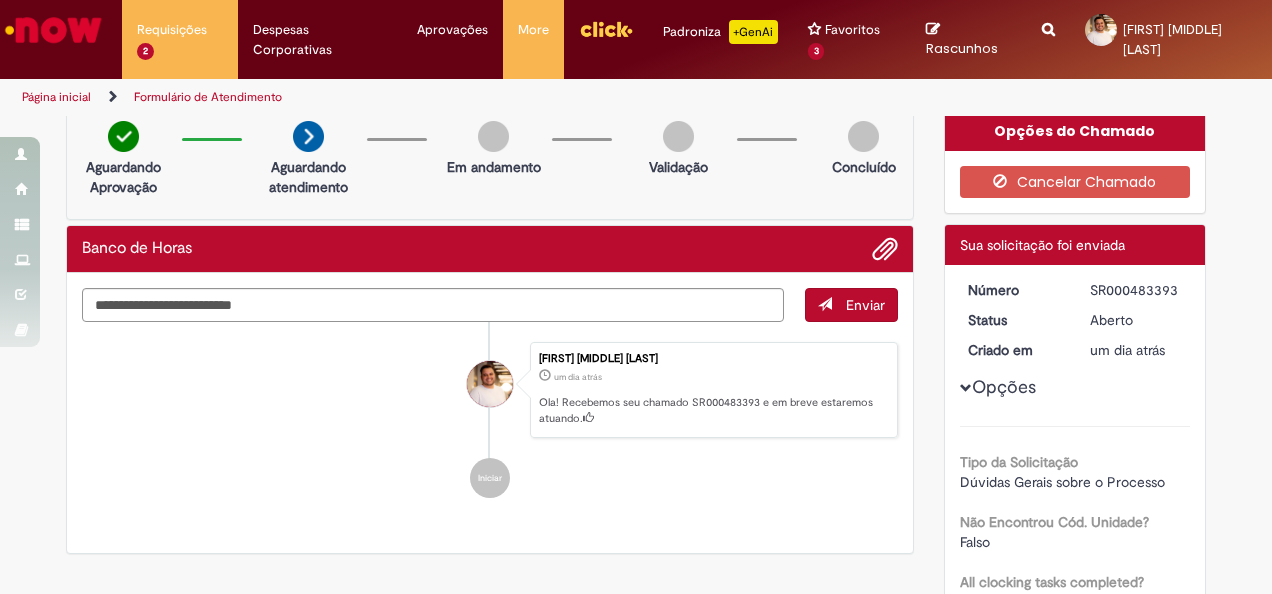 scroll, scrollTop: 0, scrollLeft: 0, axis: both 